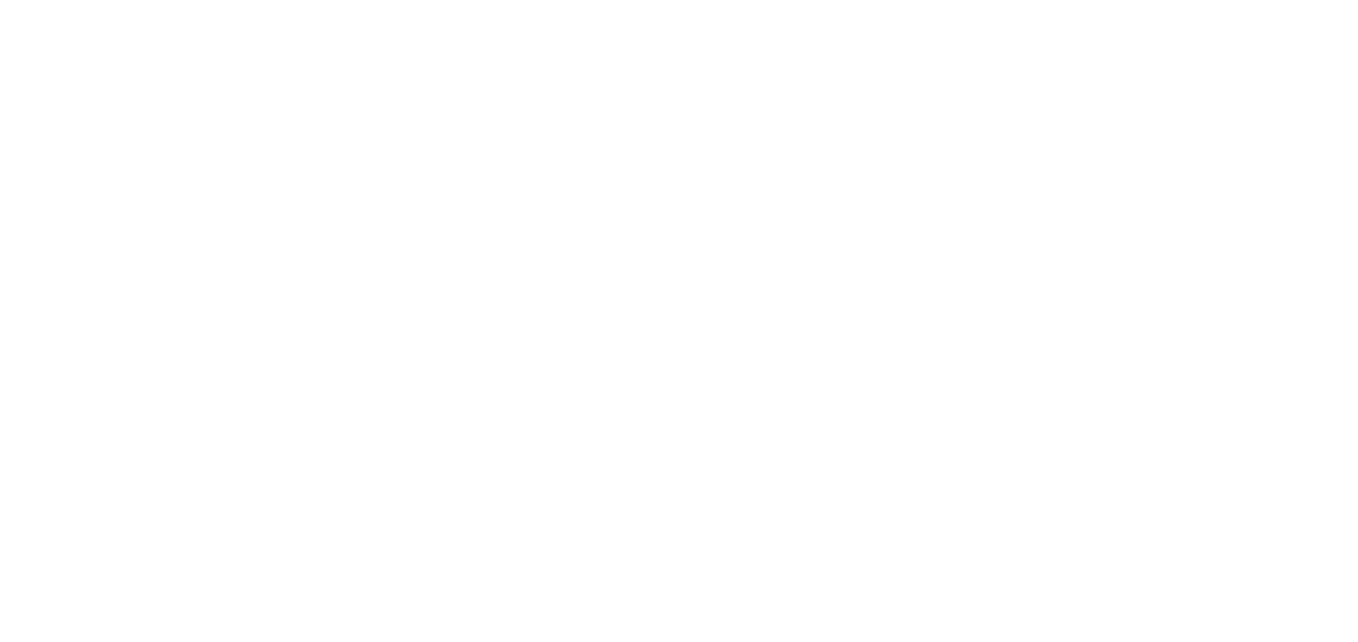 scroll, scrollTop: 0, scrollLeft: 0, axis: both 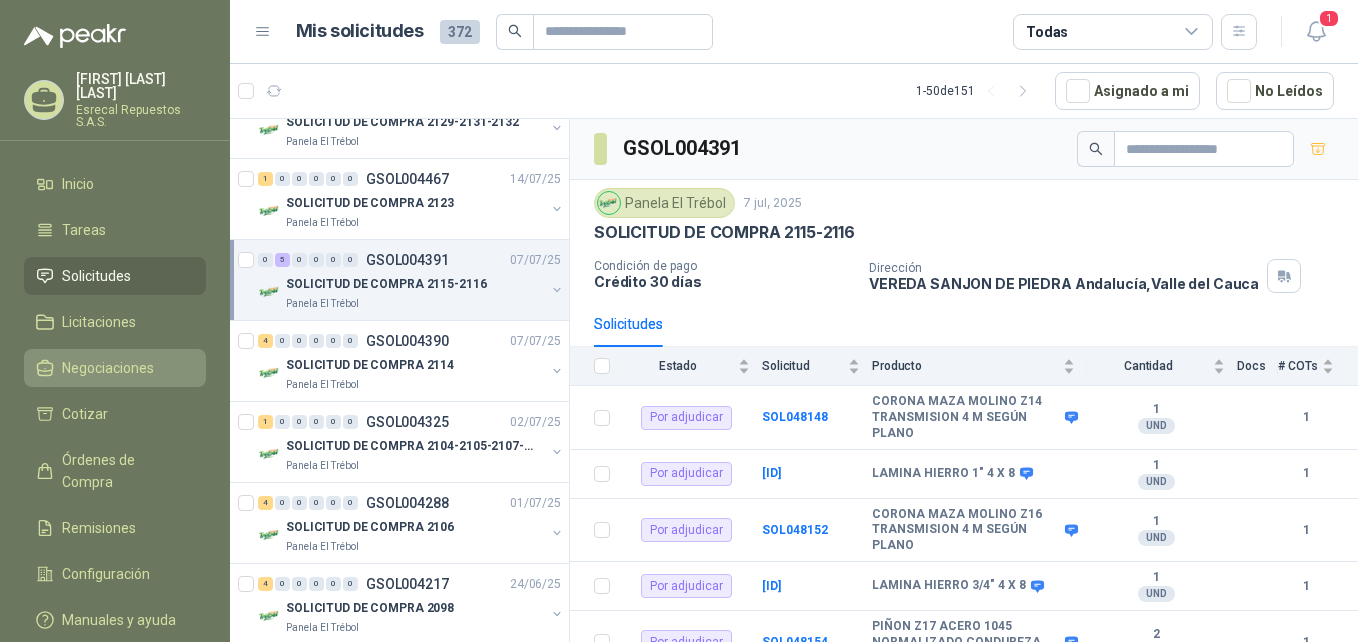 drag, startPoint x: 138, startPoint y: 369, endPoint x: 137, endPoint y: 382, distance: 13.038404 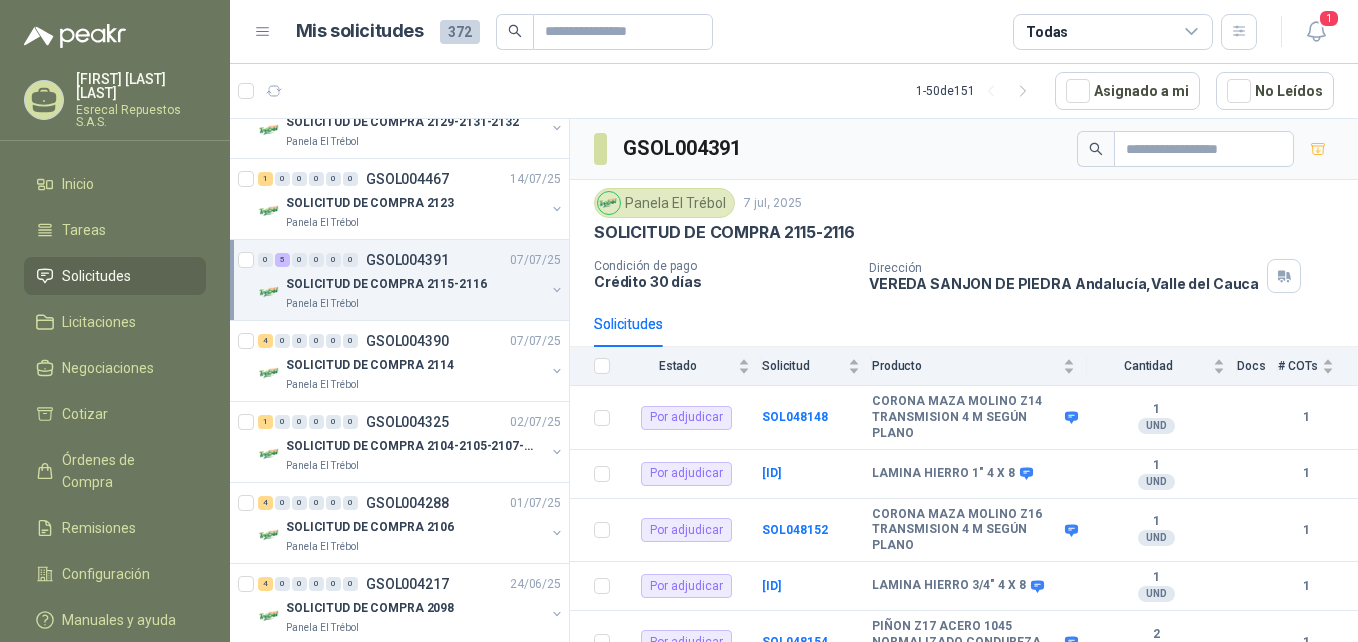 drag, startPoint x: 137, startPoint y: 382, endPoint x: 1115, endPoint y: 210, distance: 993.0096 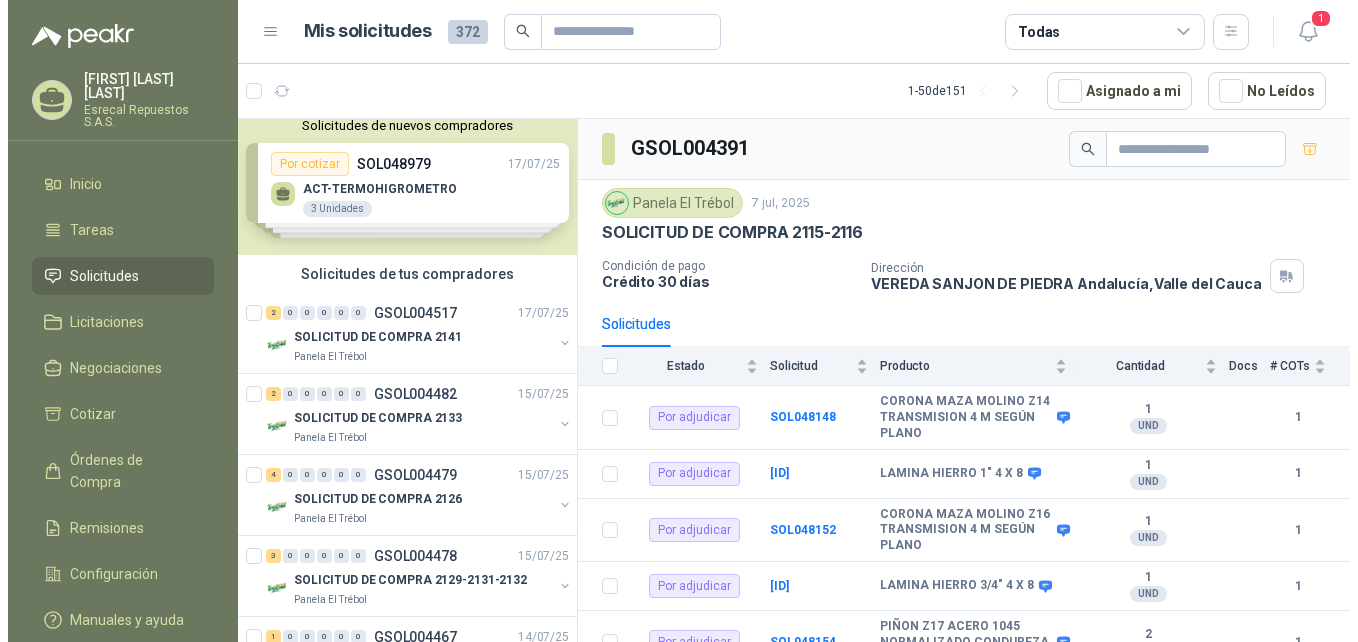 scroll, scrollTop: 0, scrollLeft: 0, axis: both 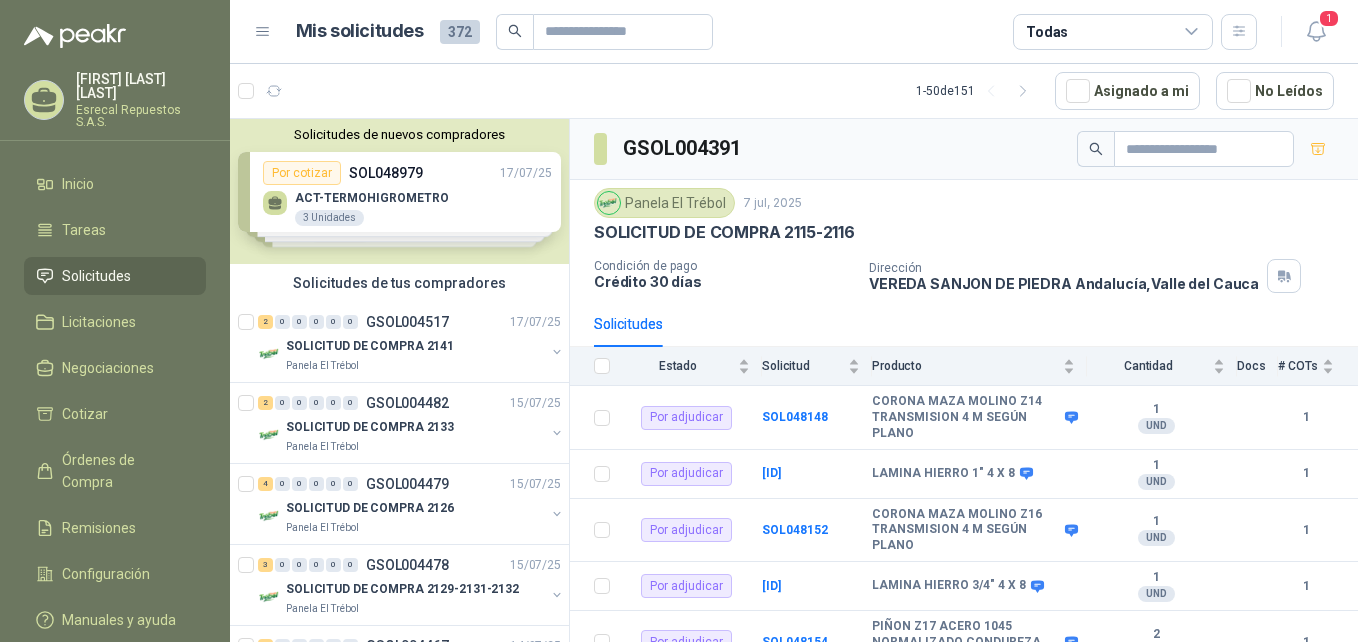 click on "372" at bounding box center [460, 32] 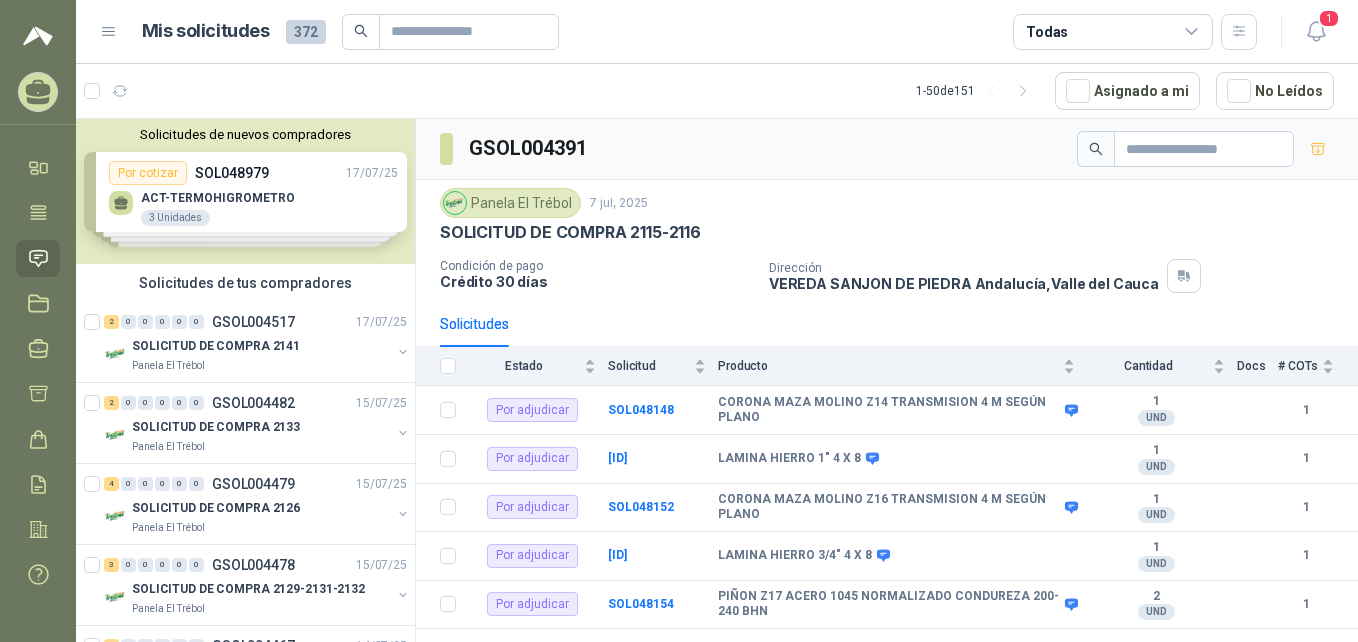click on "Mis solicitudes 372 Todas" at bounding box center (678, 32) 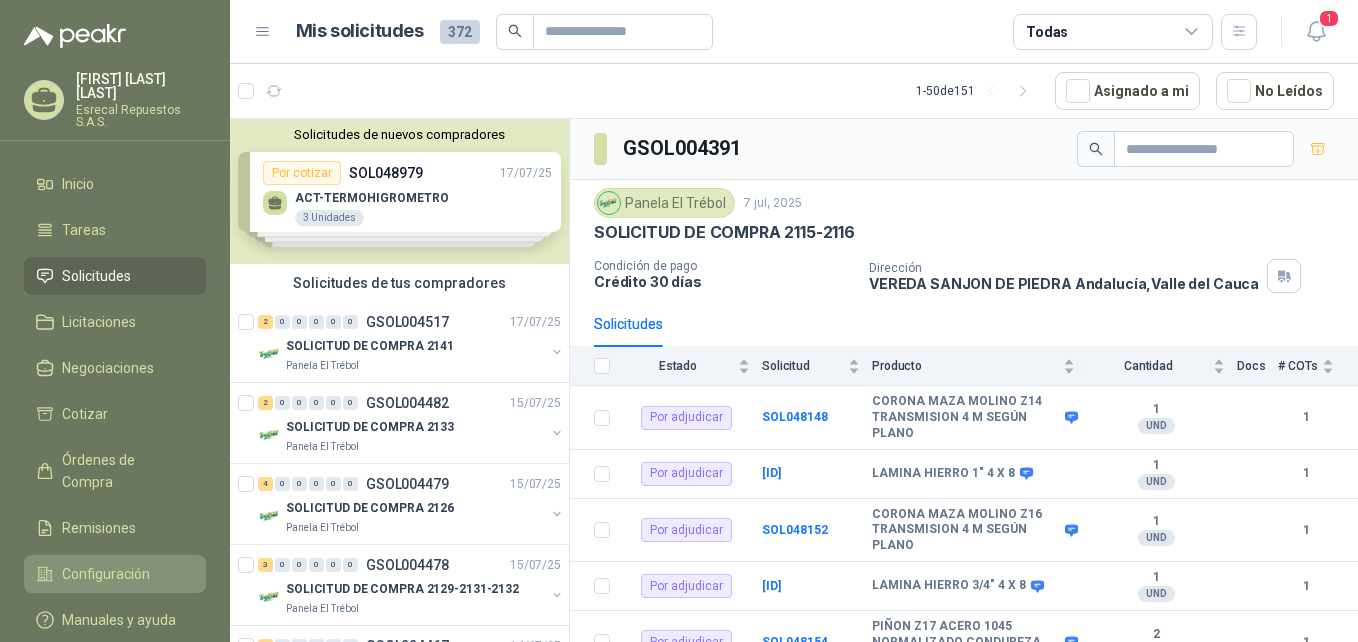 click on "Configuración" at bounding box center [115, 574] 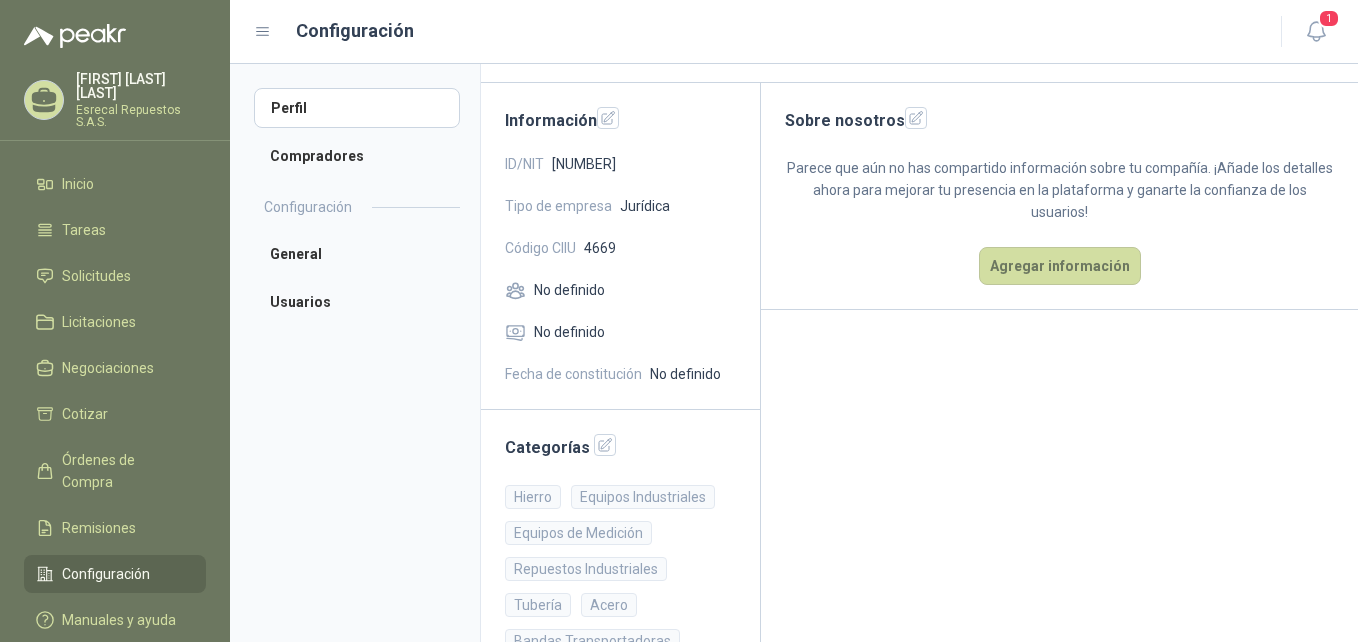 scroll, scrollTop: 156, scrollLeft: 0, axis: vertical 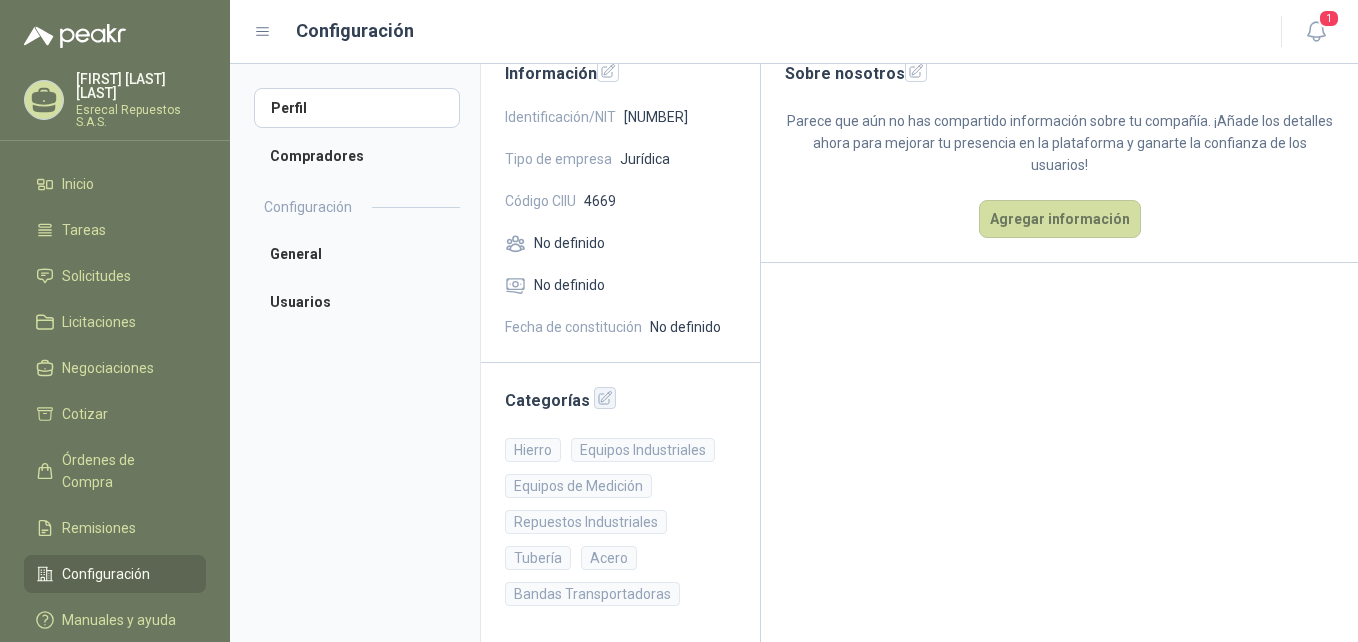 click 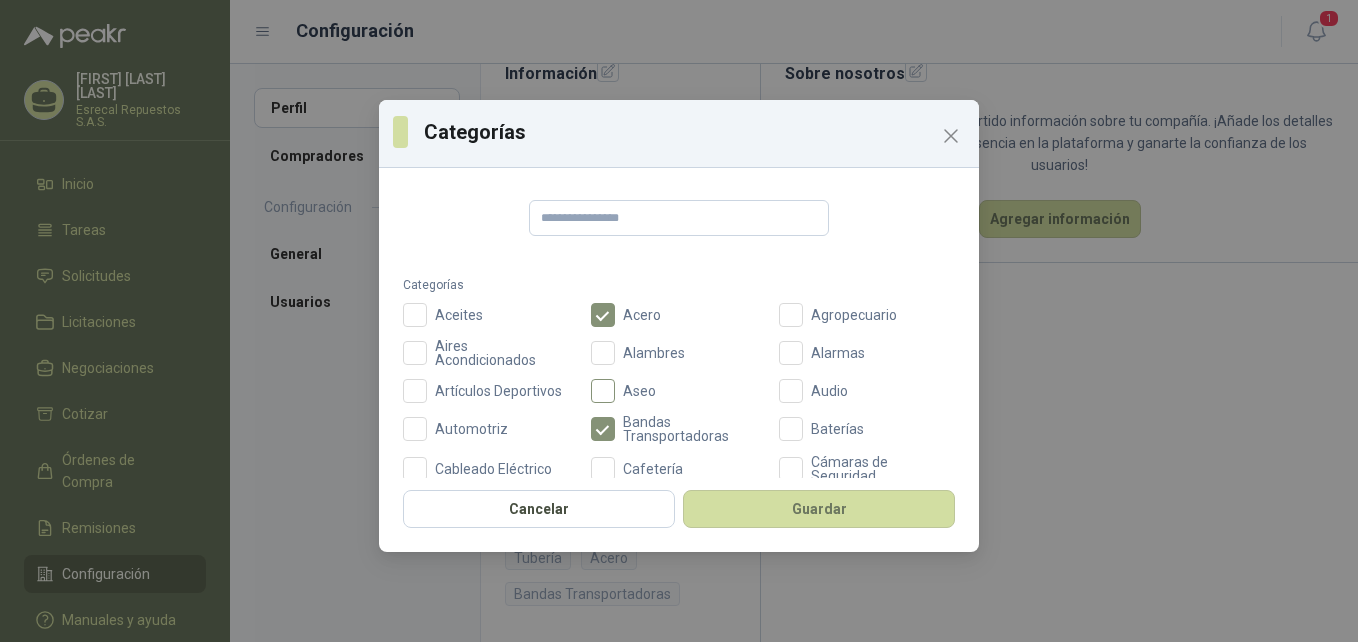 scroll, scrollTop: 233, scrollLeft: 0, axis: vertical 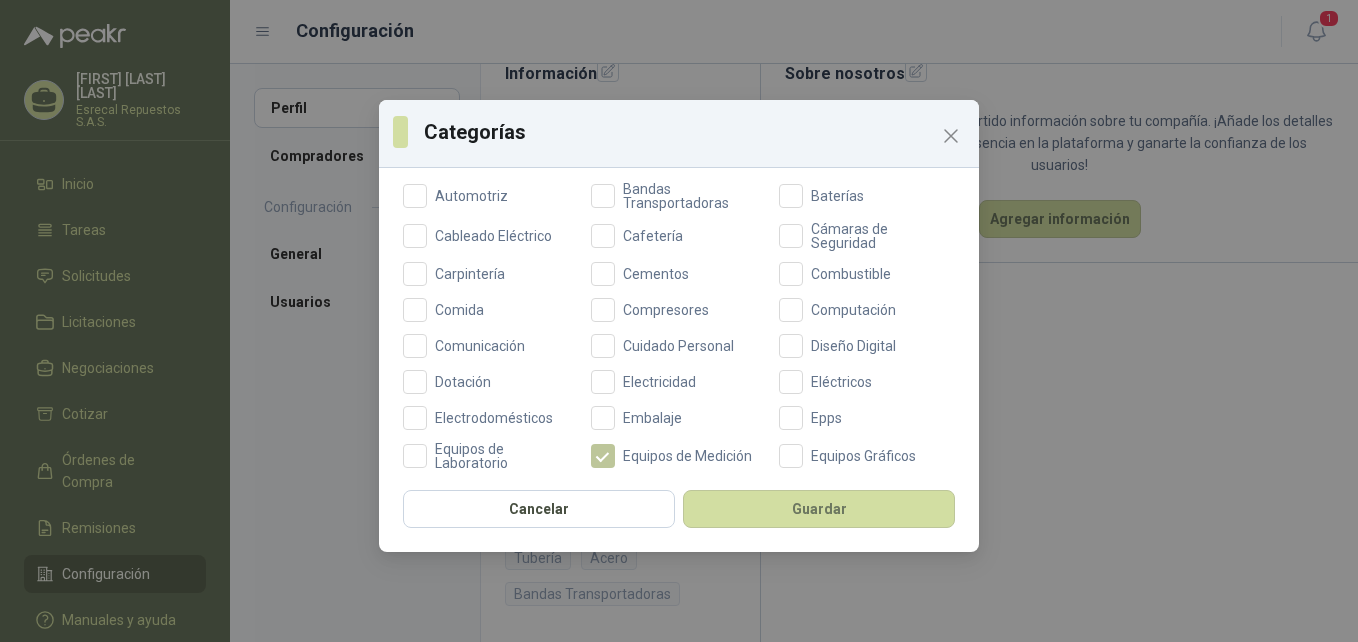click on "Equipos de Medición" at bounding box center [687, 456] 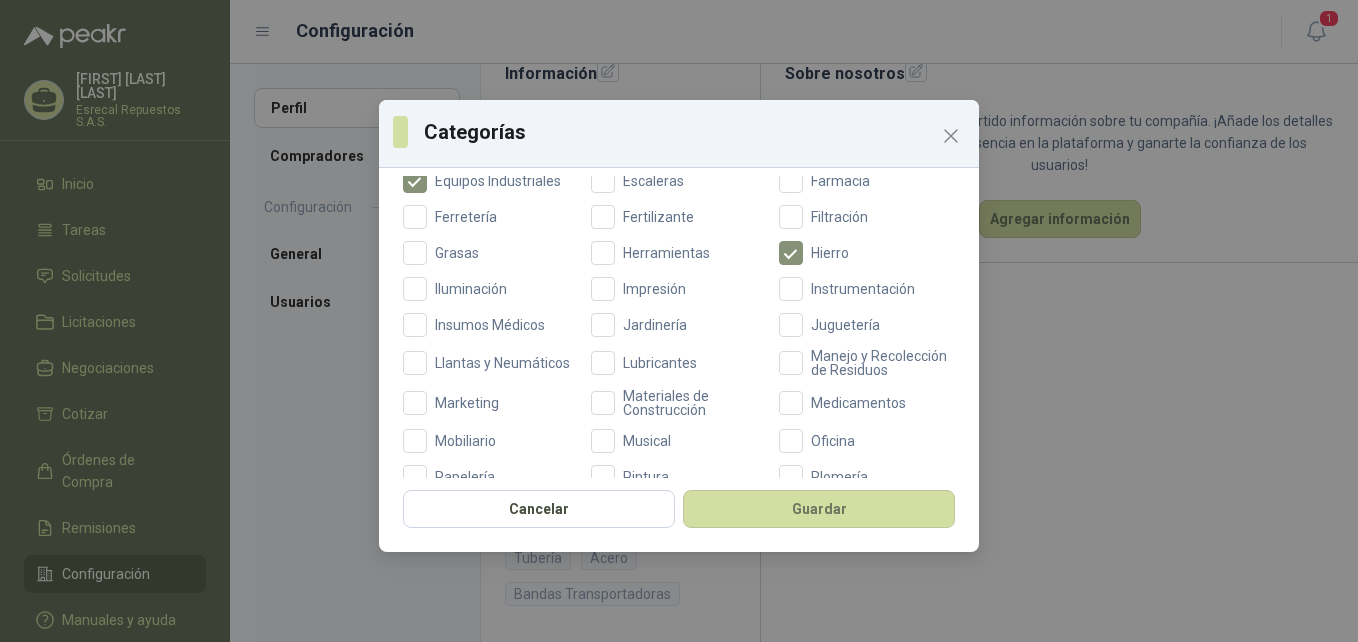 scroll, scrollTop: 843, scrollLeft: 0, axis: vertical 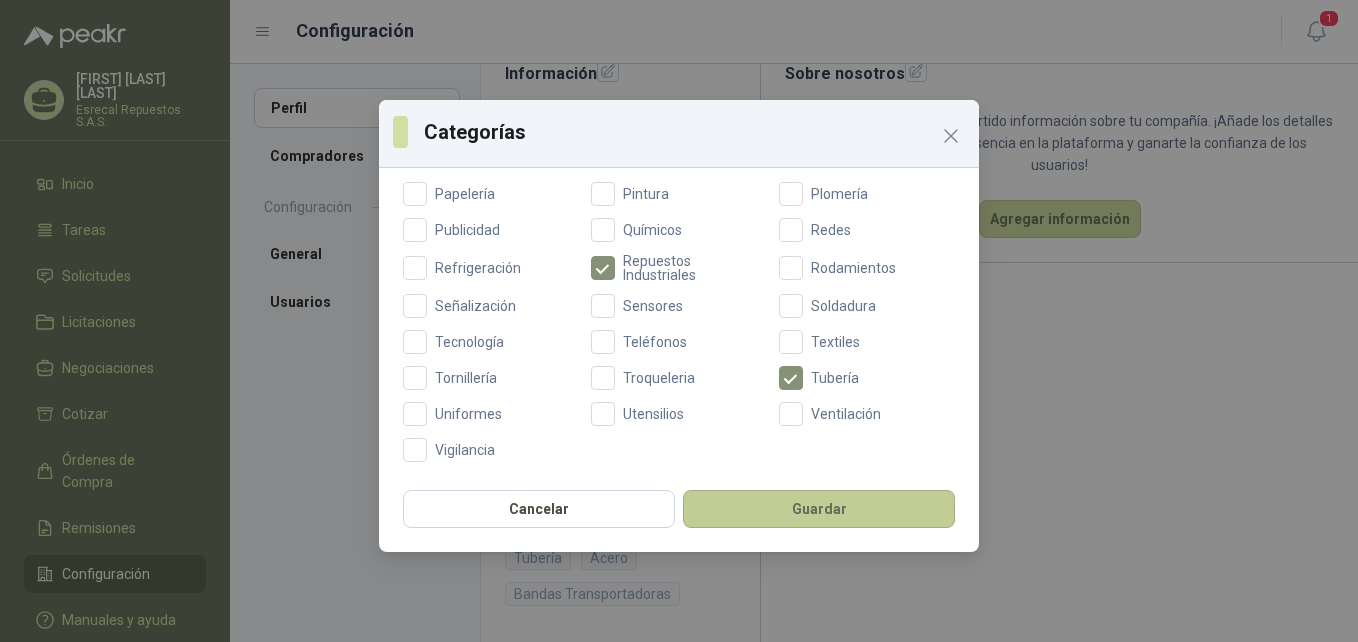click on "Guardar" at bounding box center [819, 509] 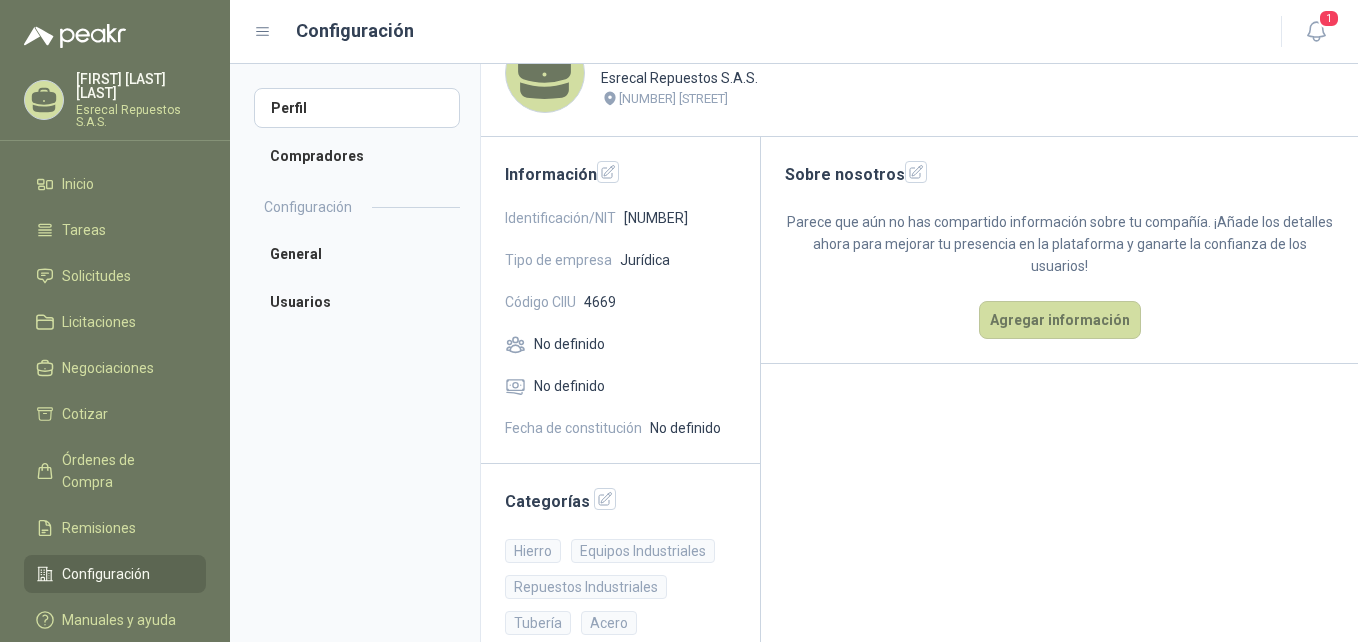 scroll, scrollTop: 84, scrollLeft: 0, axis: vertical 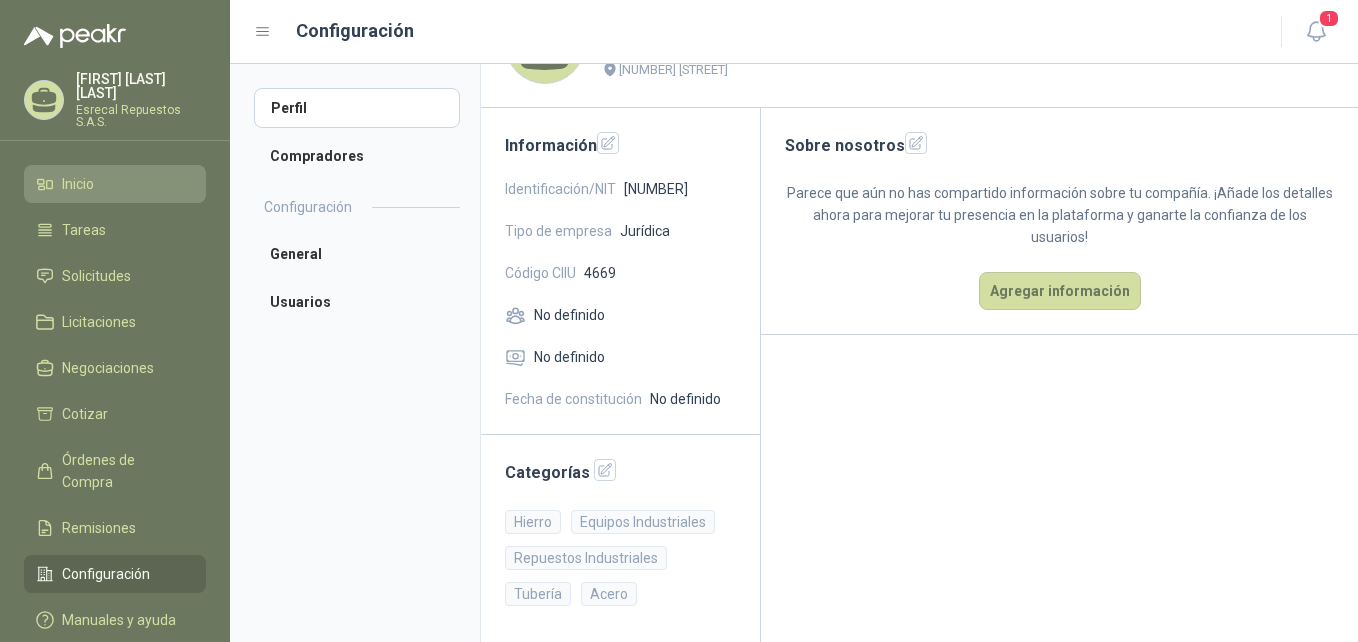 click on "Inicio" at bounding box center (115, 184) 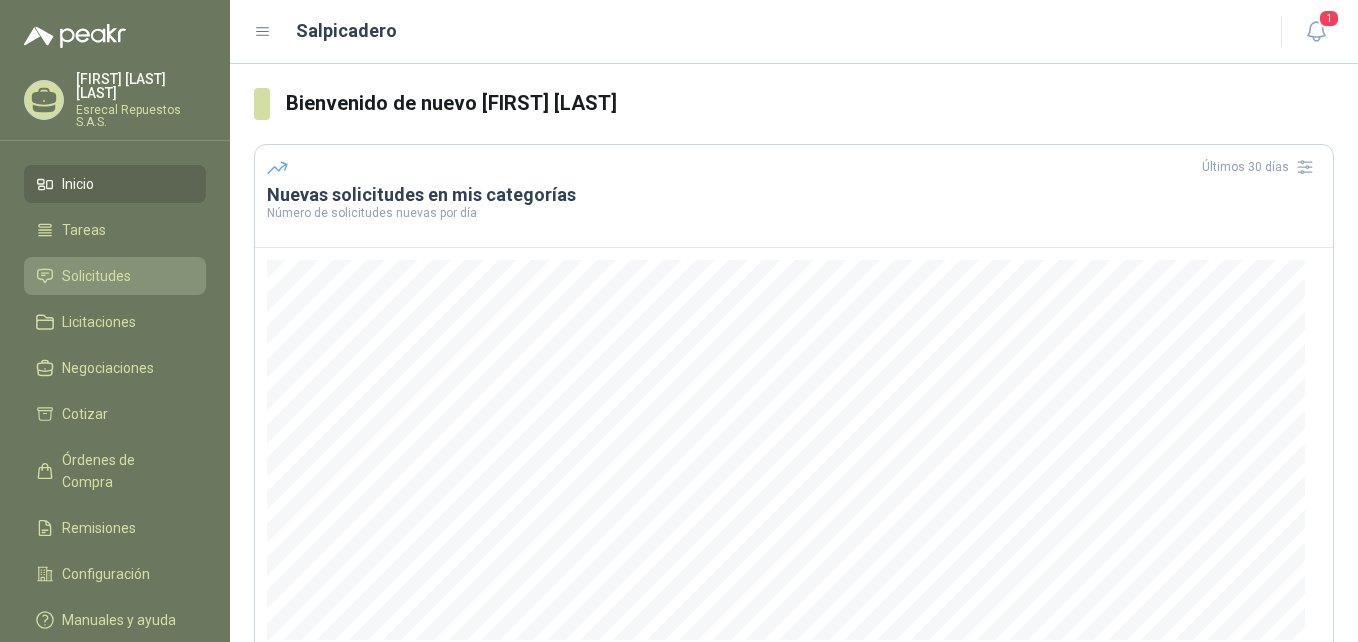 click on "Solicitudes" at bounding box center (96, 276) 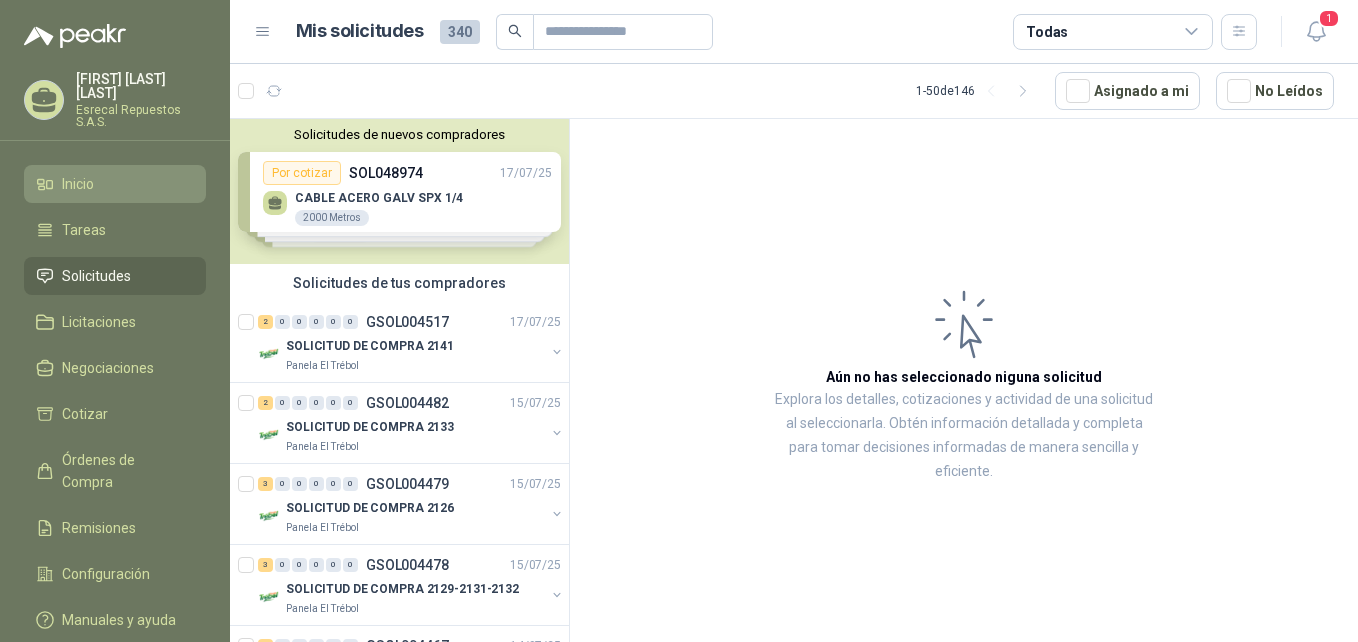 click on "Inicio" at bounding box center (78, 184) 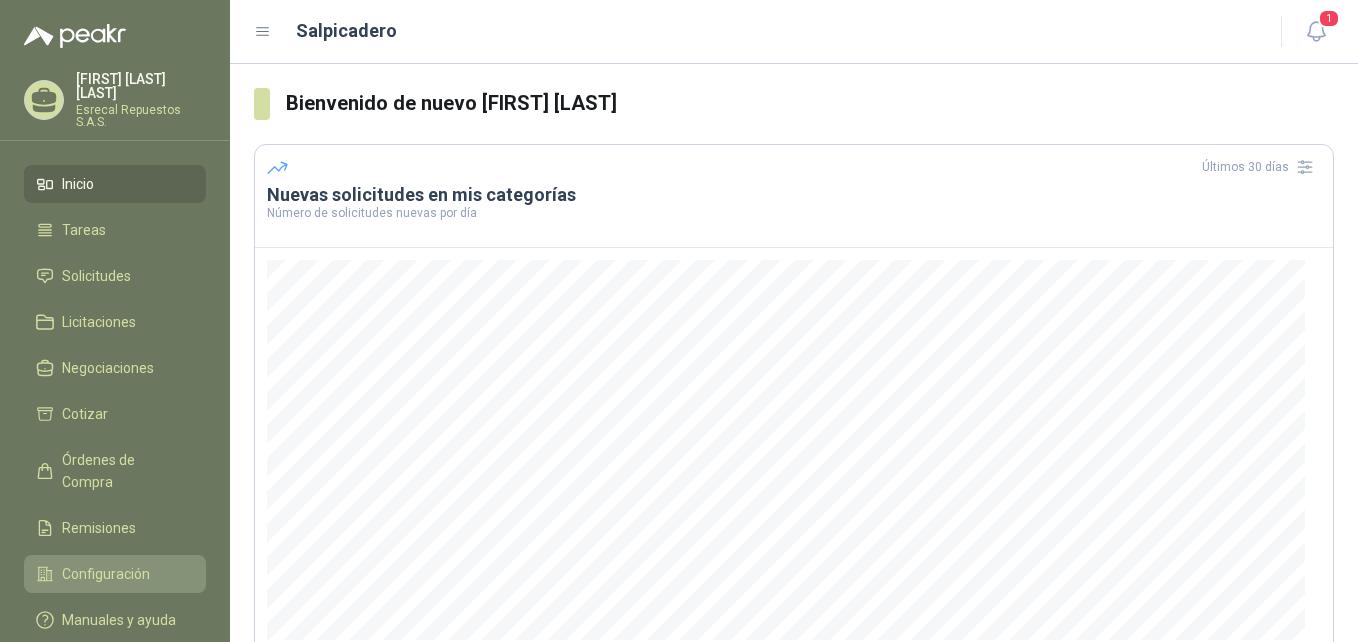 click on "Configuración" at bounding box center [106, 574] 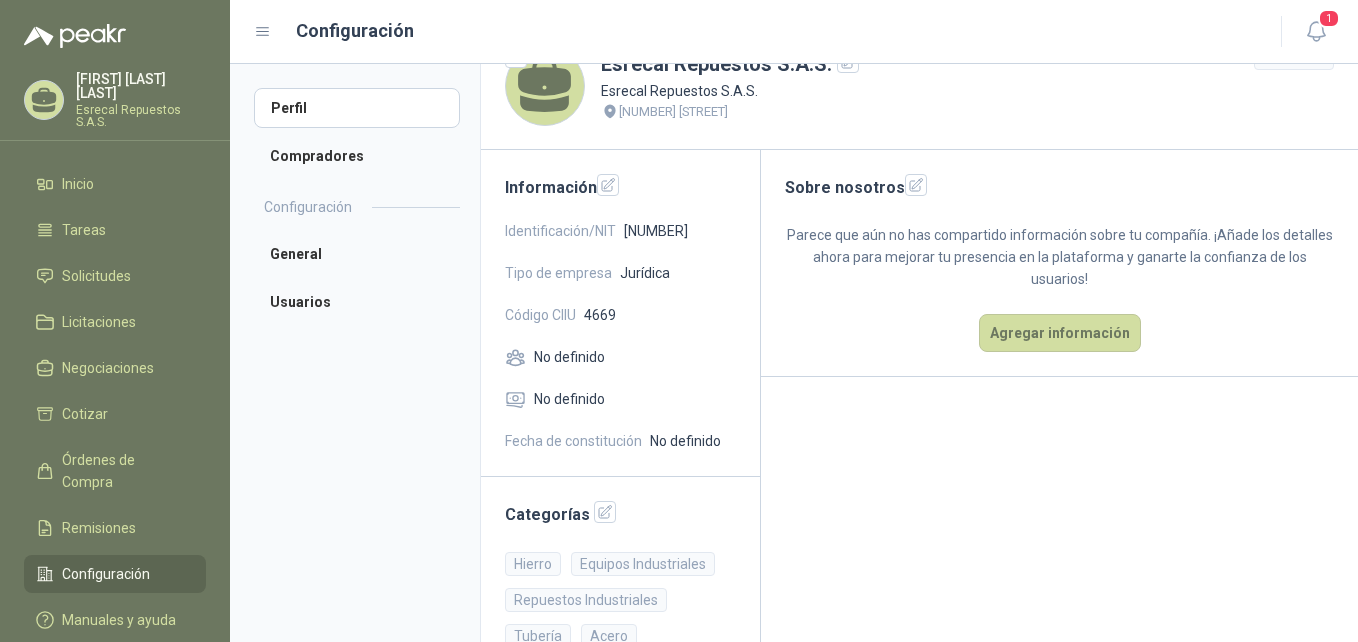 scroll, scrollTop: 84, scrollLeft: 0, axis: vertical 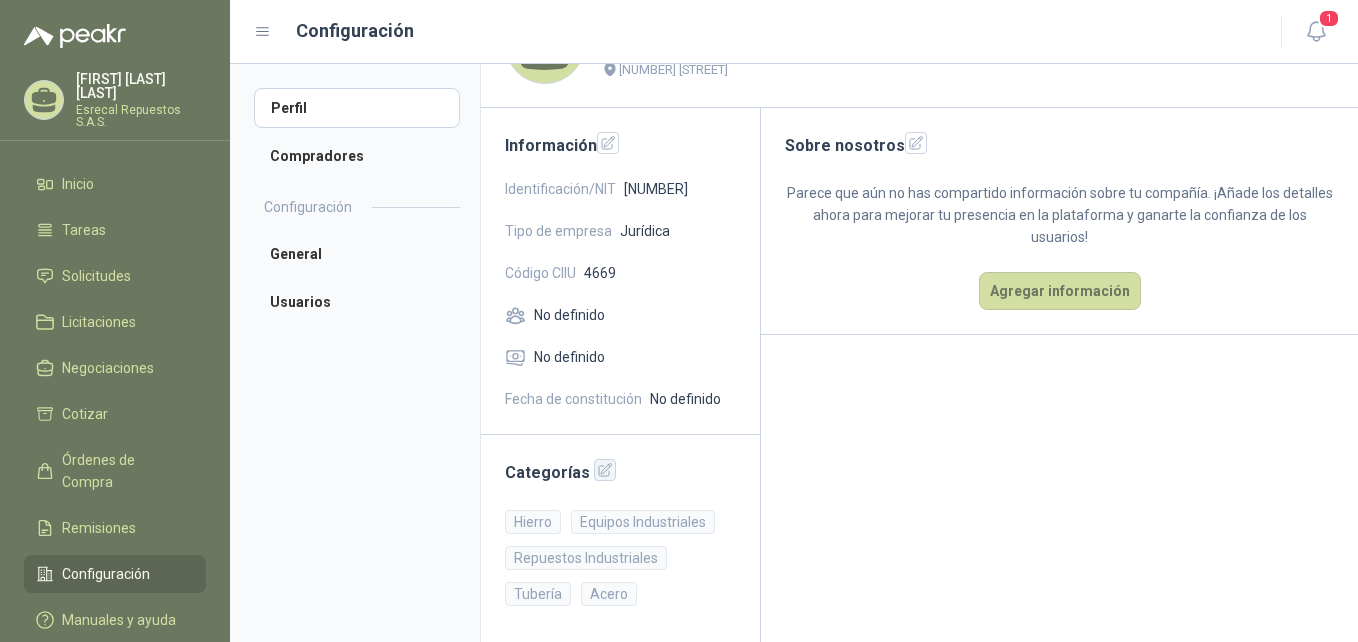 click at bounding box center (605, 470) 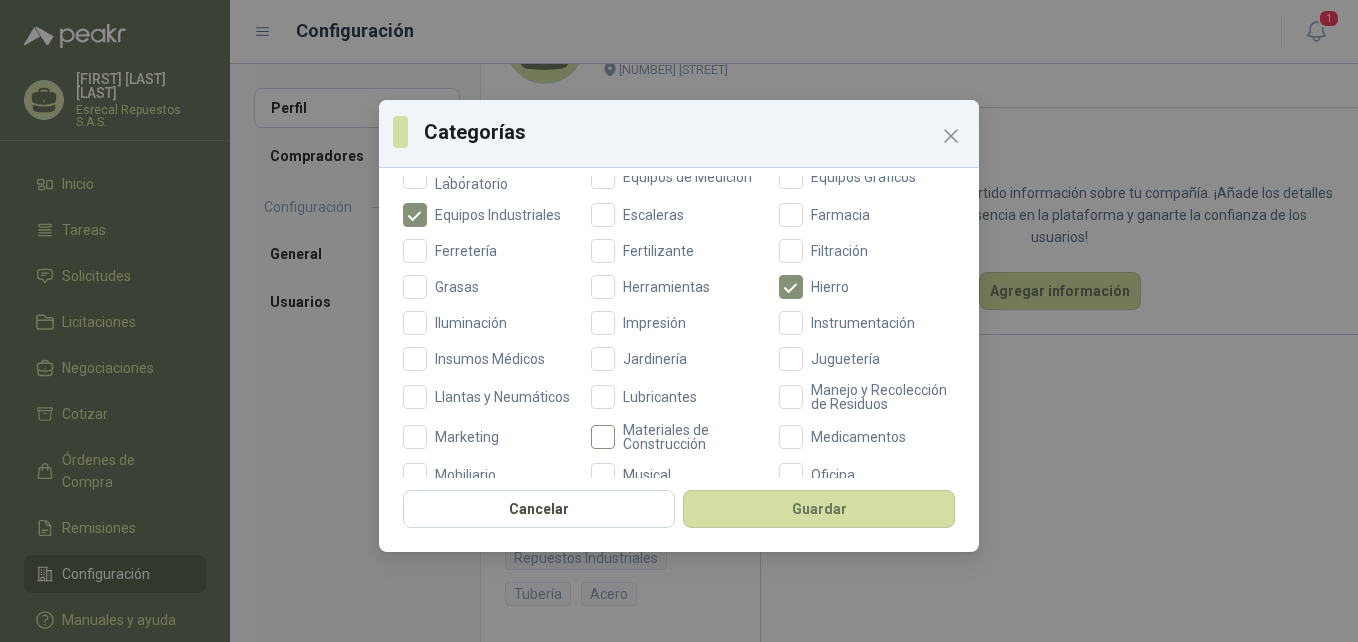 scroll, scrollTop: 467, scrollLeft: 0, axis: vertical 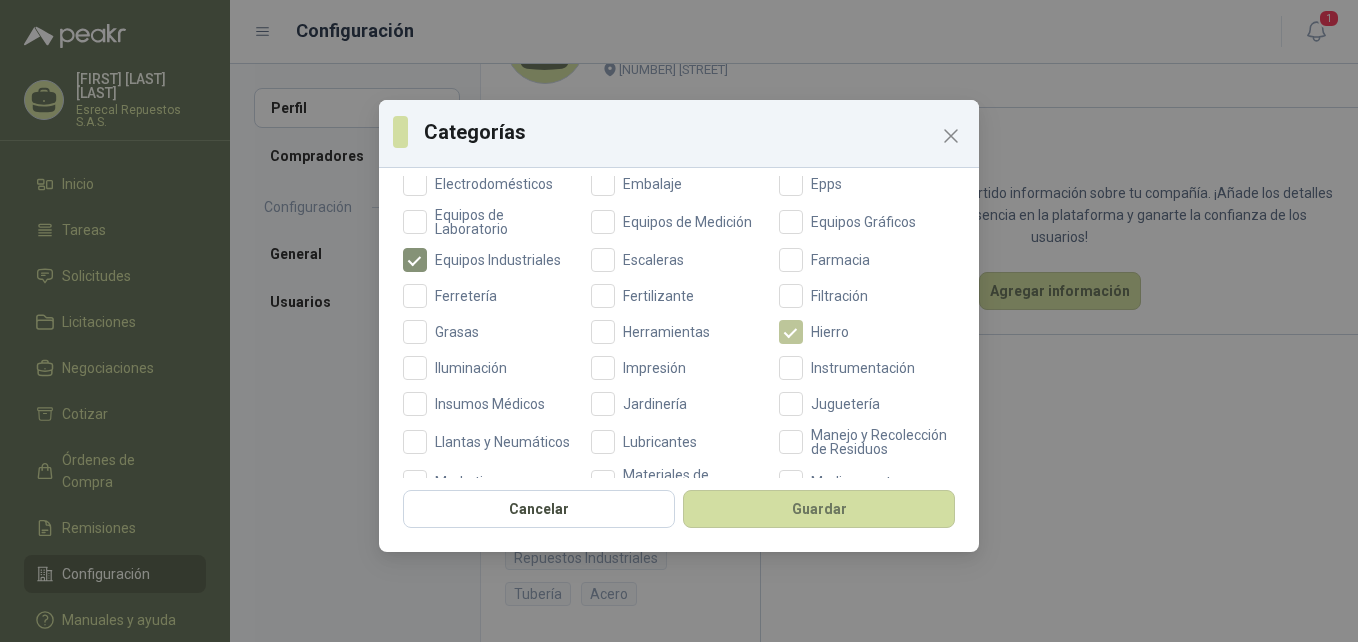 click on "Hierro" at bounding box center [830, 332] 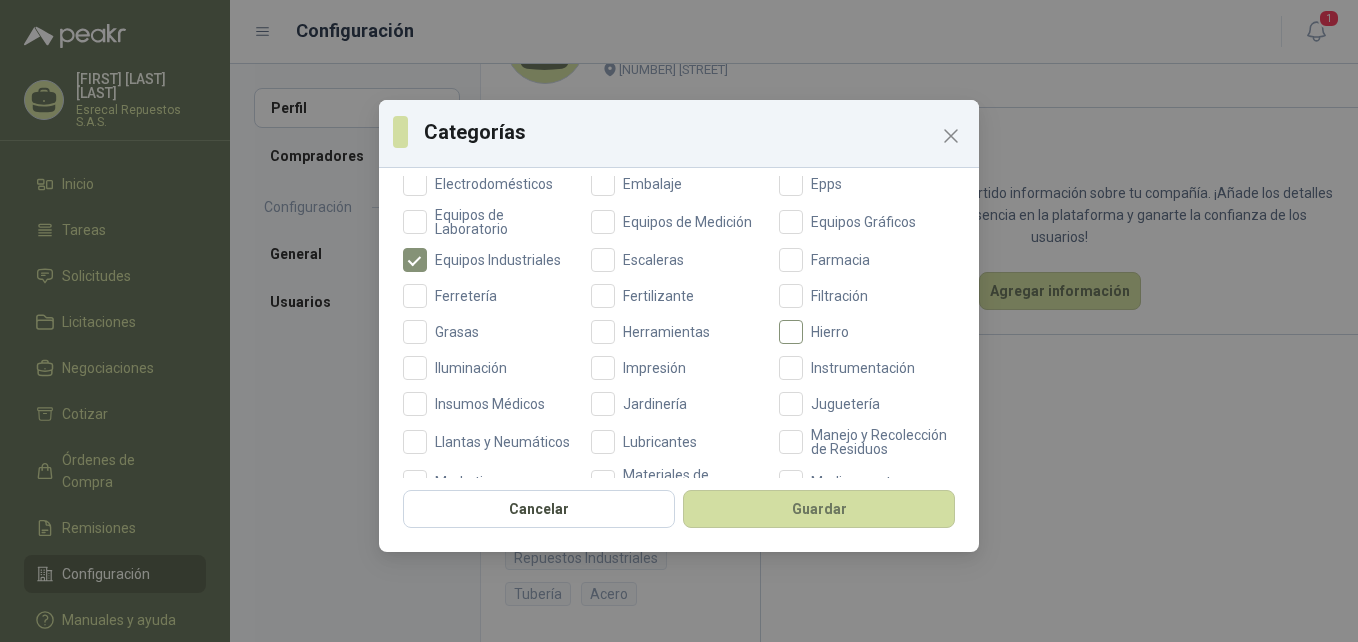 click on "Hierro" at bounding box center [830, 332] 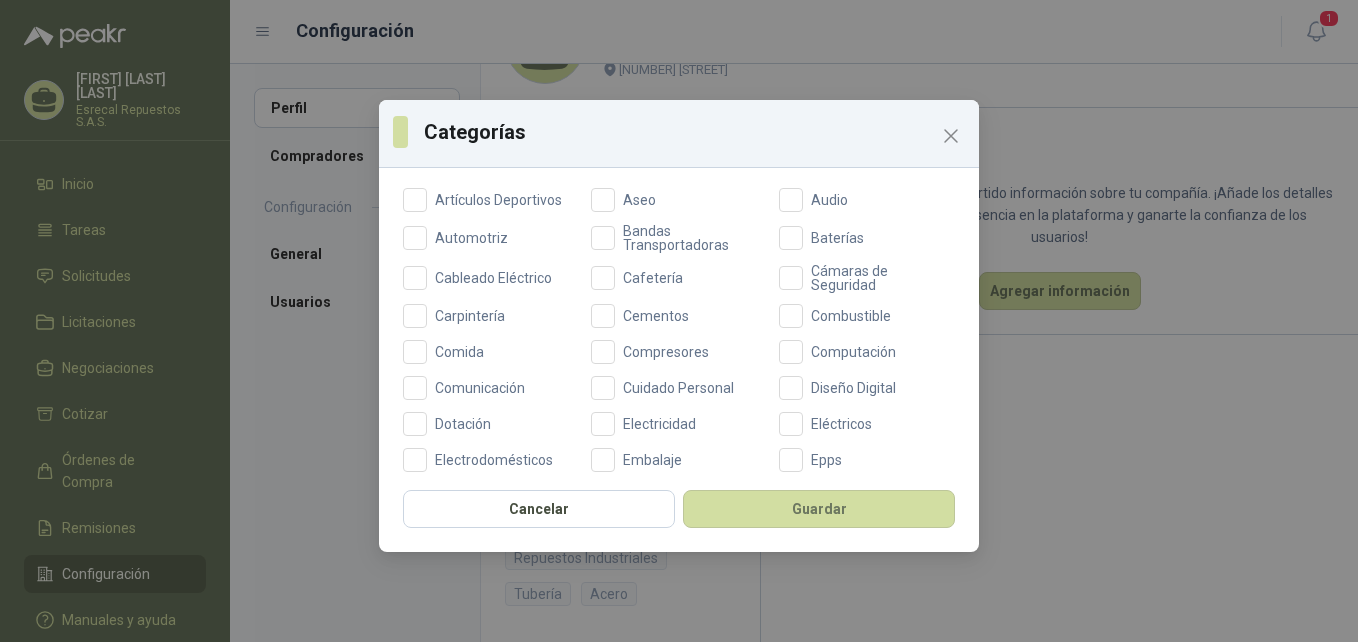 scroll, scrollTop: 233, scrollLeft: 0, axis: vertical 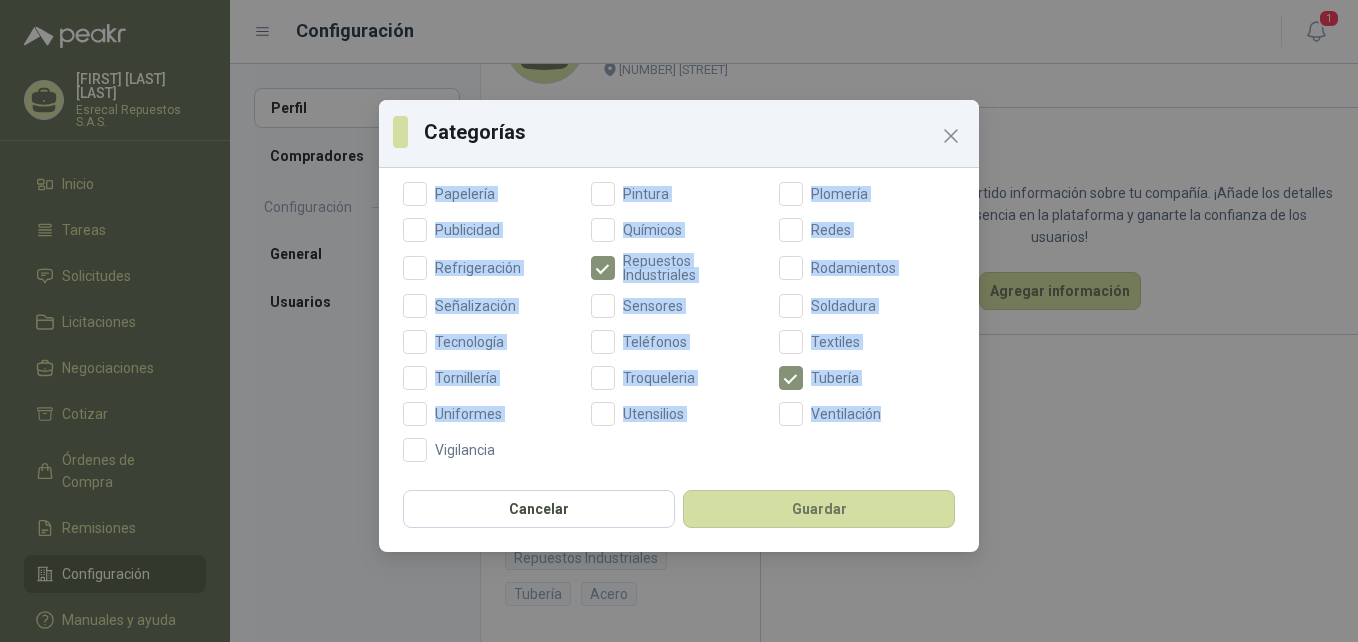 drag, startPoint x: 832, startPoint y: 484, endPoint x: 941, endPoint y: 460, distance: 111.61093 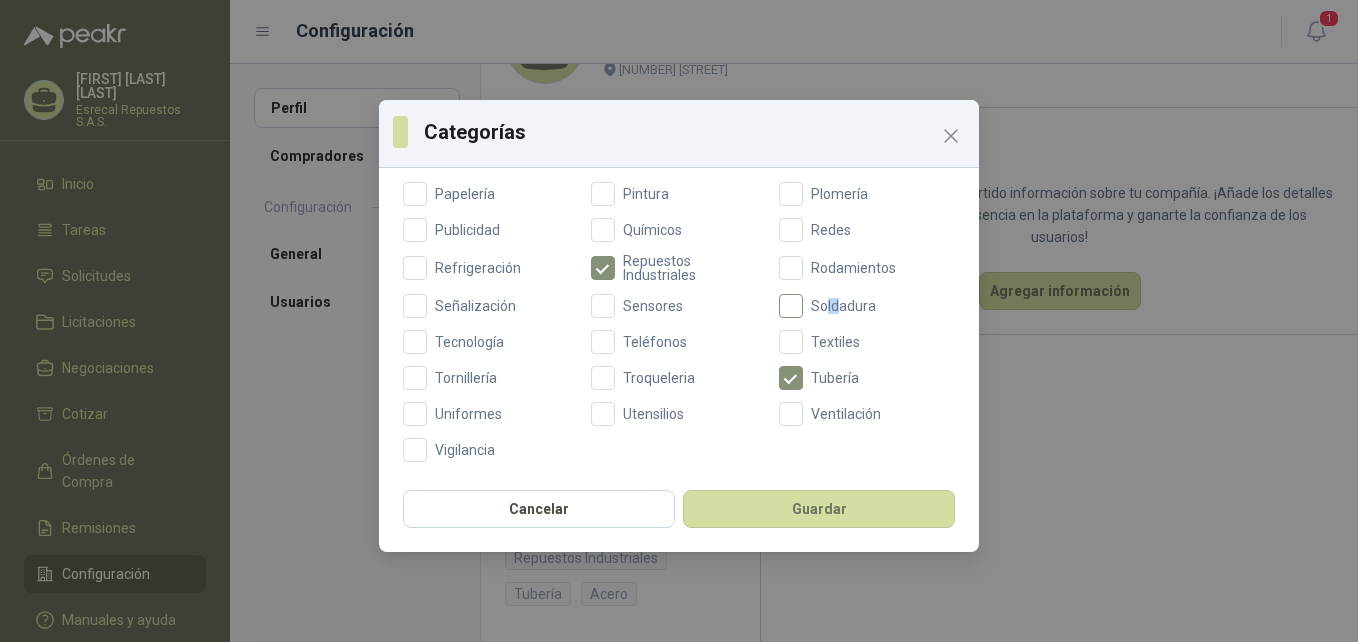 click on "Soldadura" at bounding box center [867, 306] 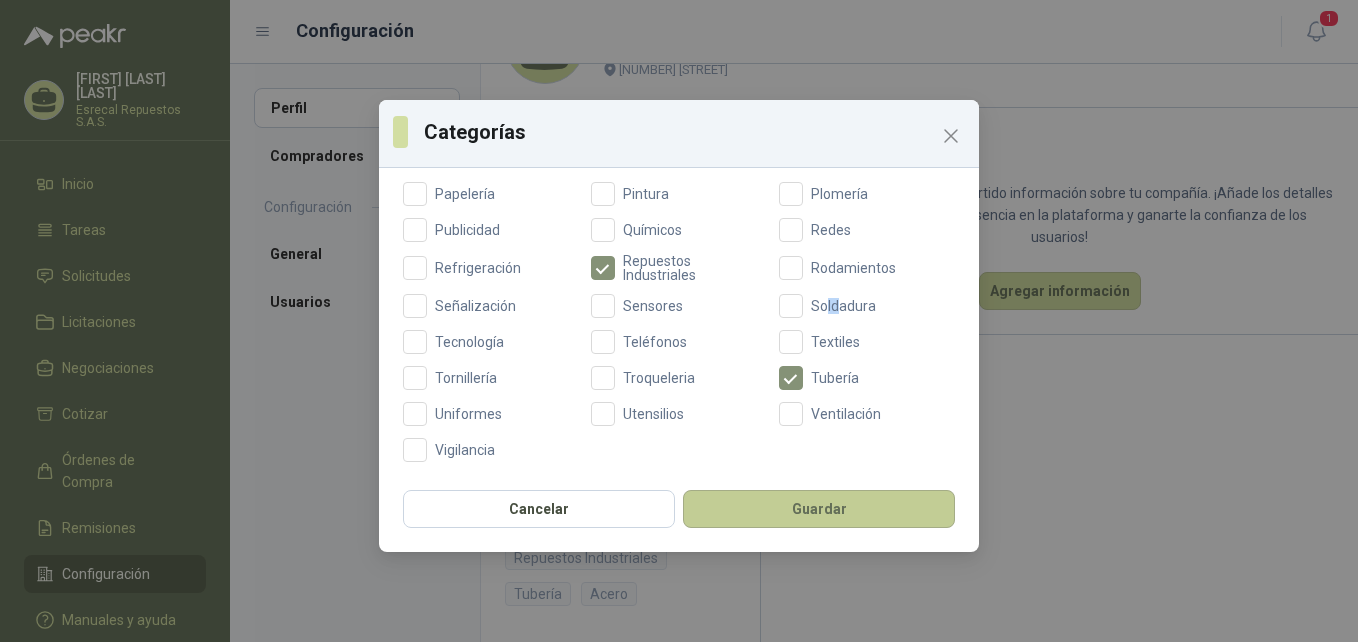 click on "Guardar" at bounding box center (819, 509) 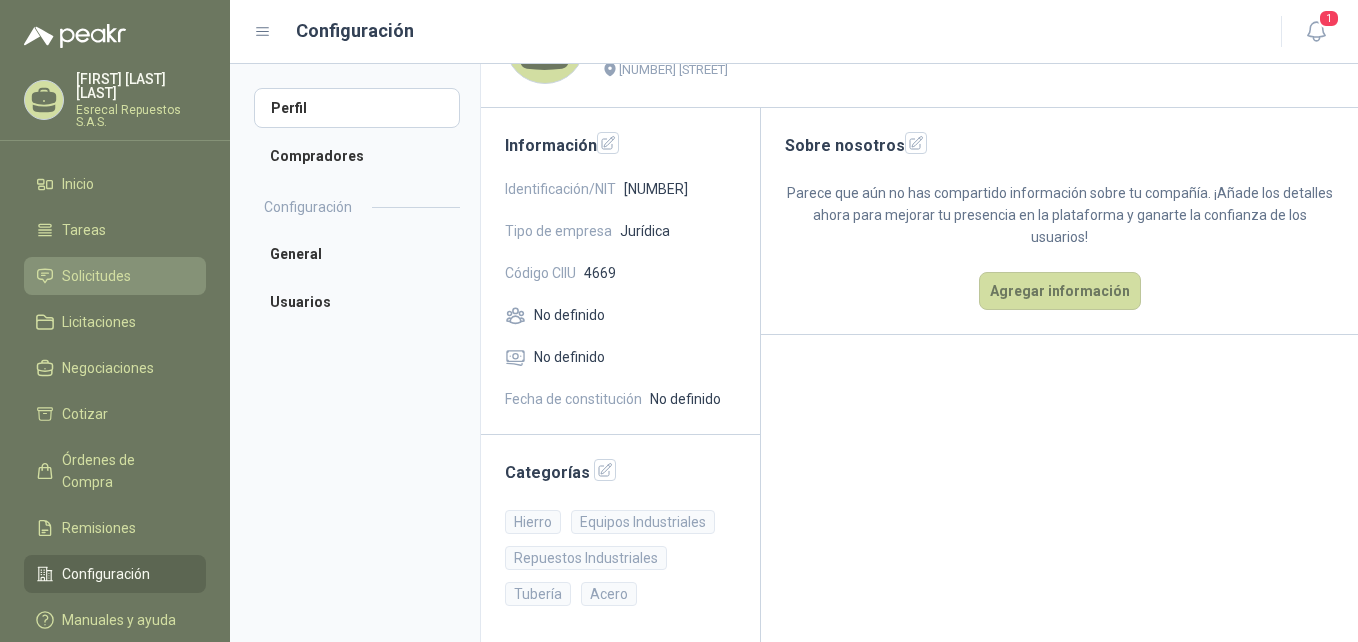 click on "Solicitudes" at bounding box center (96, 276) 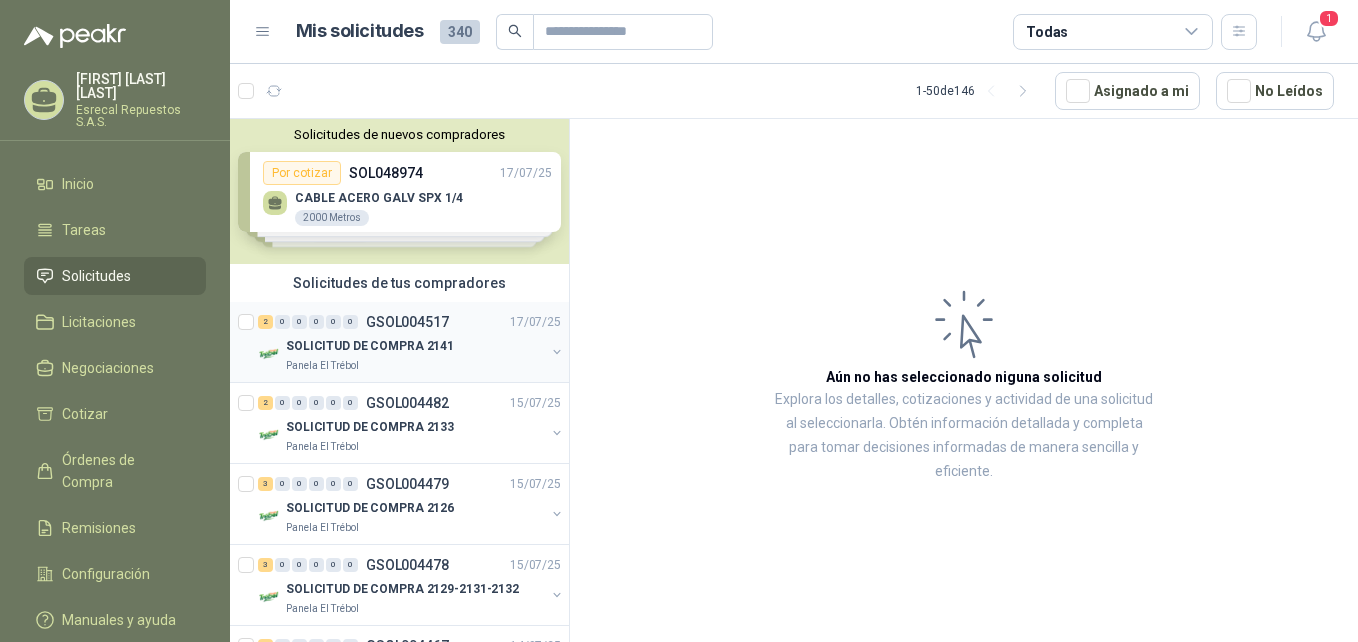 click on "SOLICITUD DE COMPRA 2141" at bounding box center (370, 346) 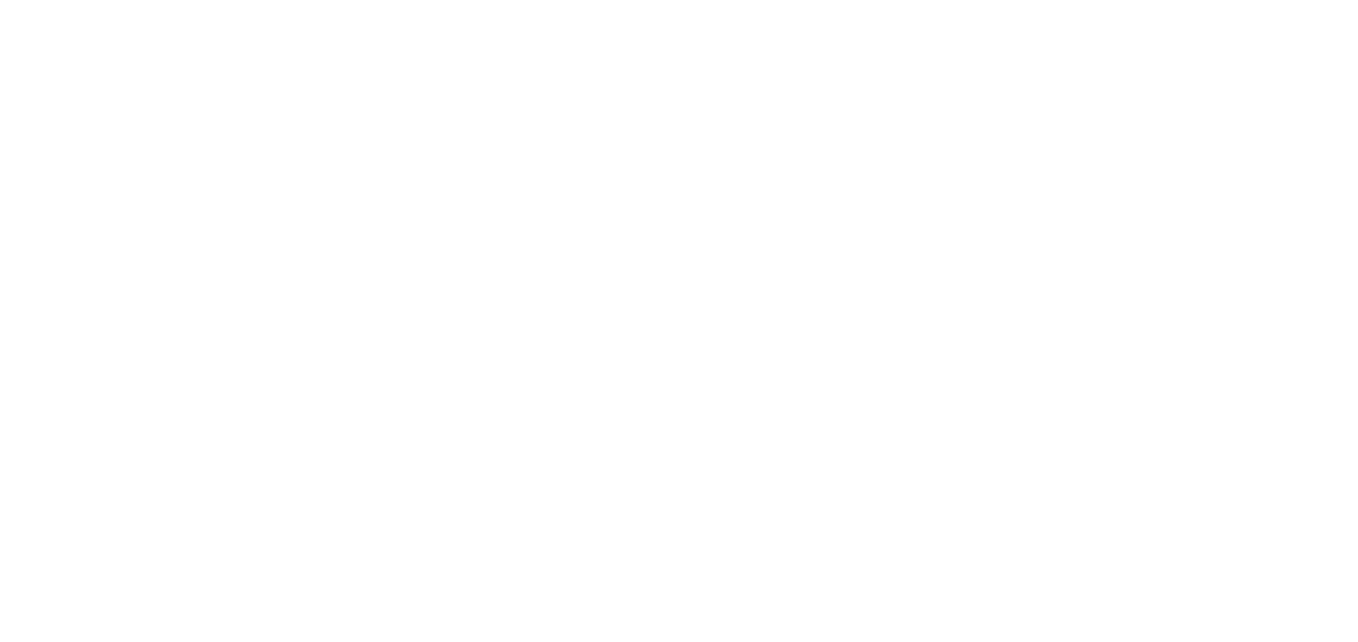 scroll, scrollTop: 0, scrollLeft: 0, axis: both 